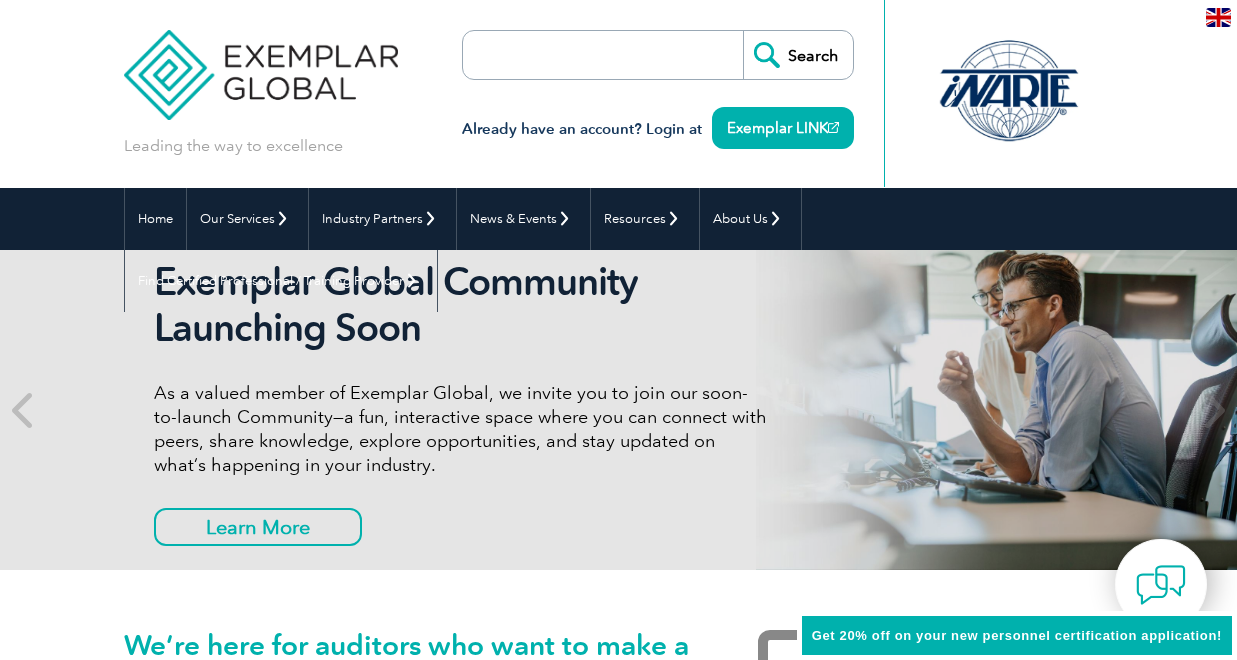 scroll, scrollTop: 10, scrollLeft: 0, axis: vertical 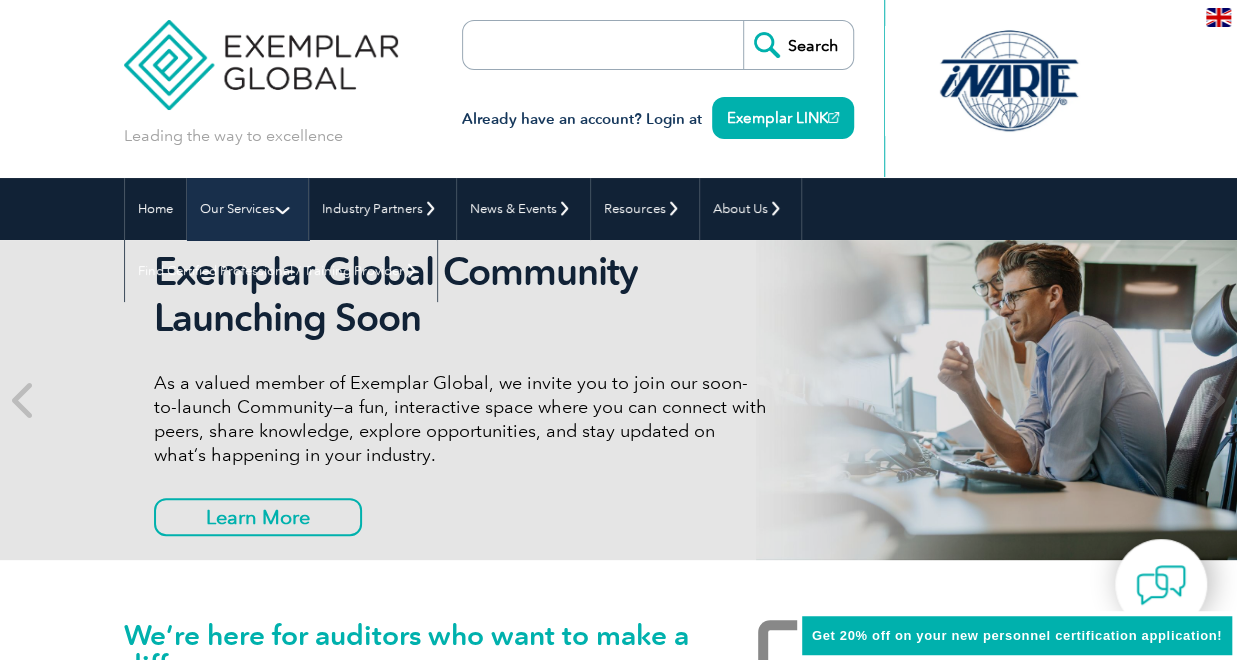 click on "Our Services" at bounding box center (247, 209) 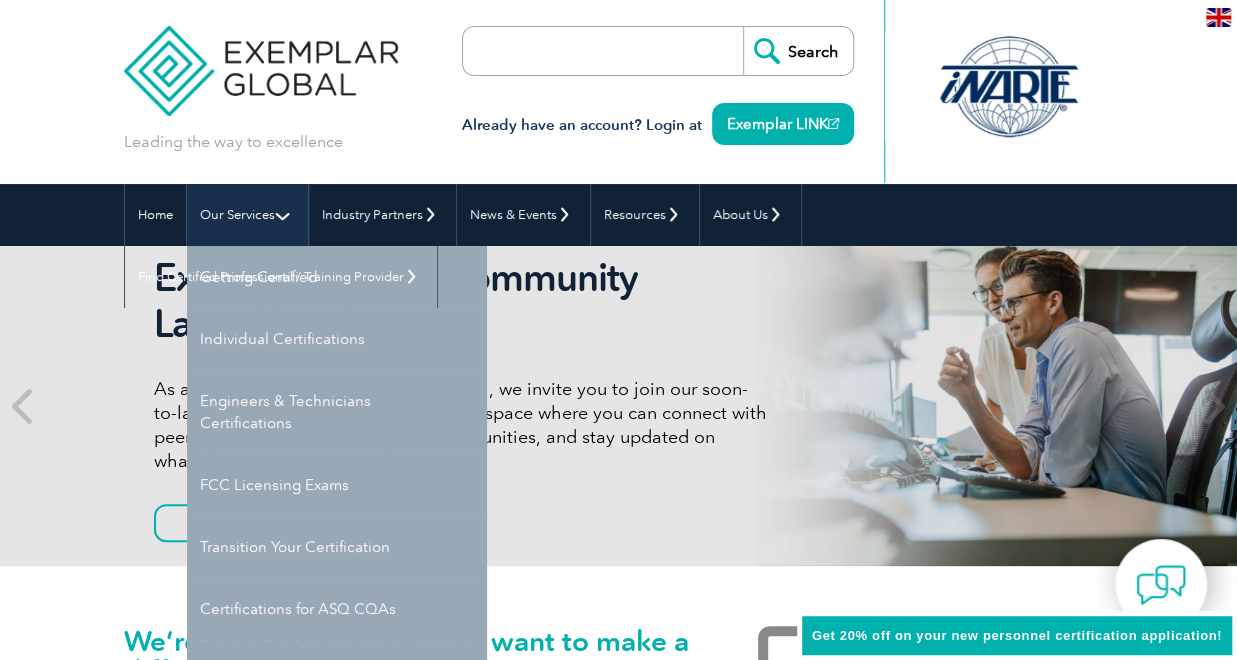 scroll, scrollTop: 0, scrollLeft: 0, axis: both 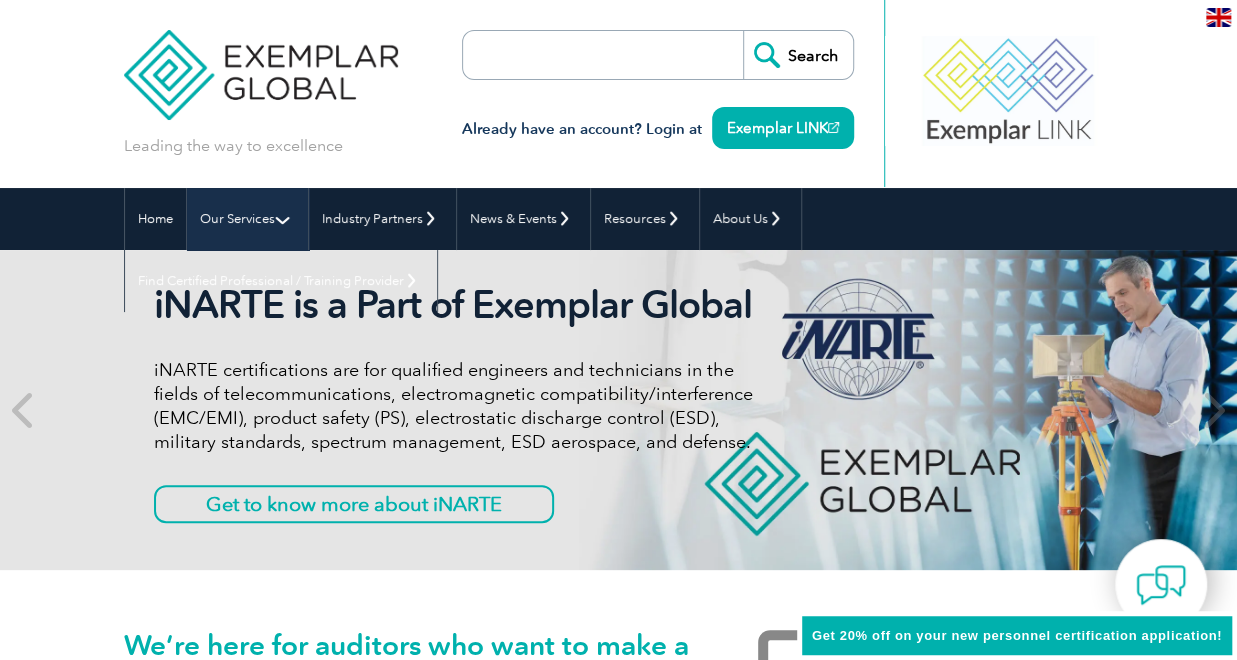 click on "Our Services" at bounding box center (247, 219) 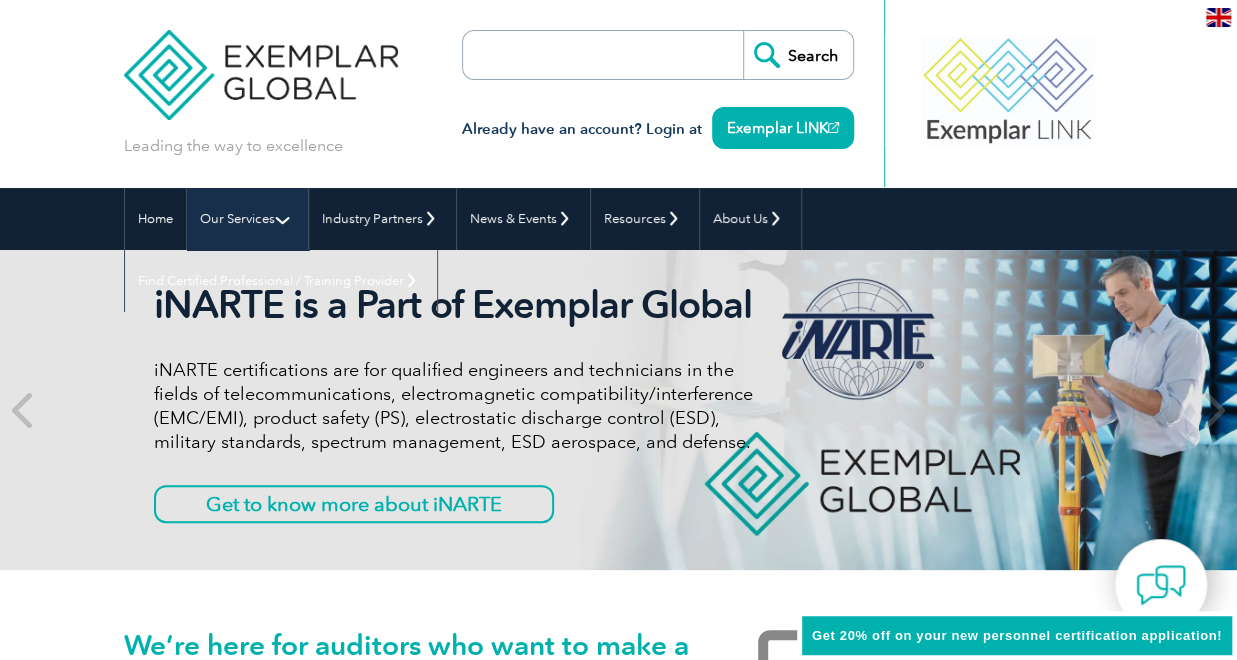 click on "Our Services" at bounding box center (247, 219) 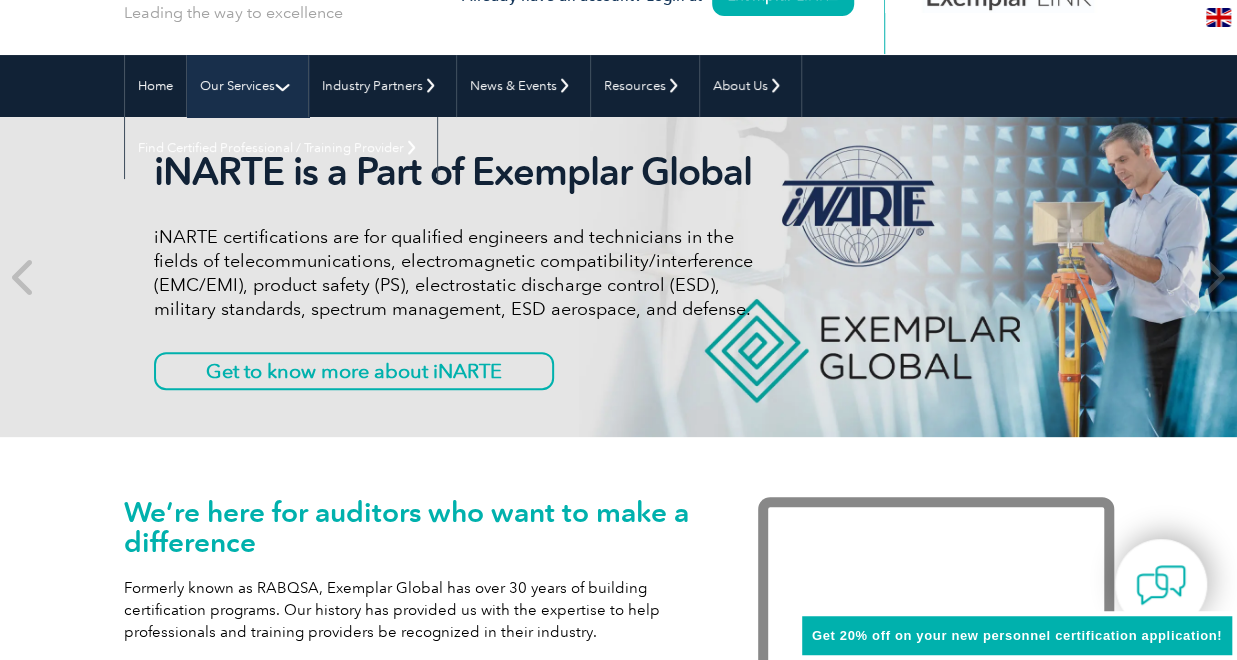 scroll, scrollTop: 138, scrollLeft: 0, axis: vertical 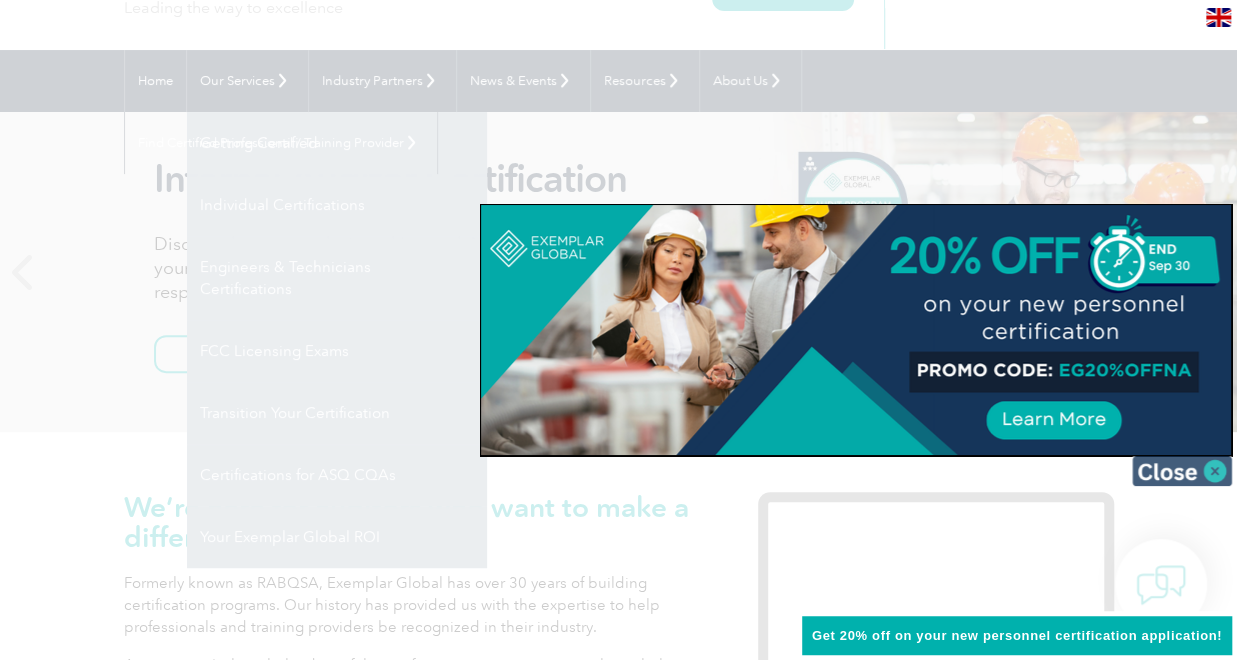 click at bounding box center (1182, 471) 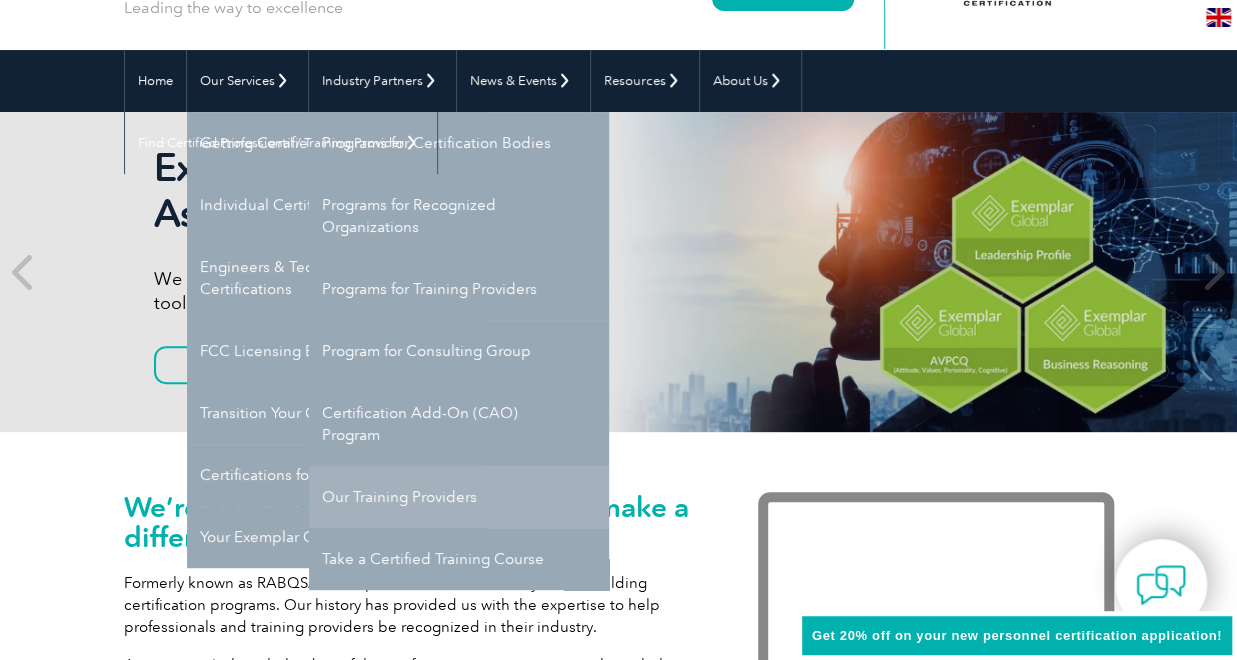 click on "Our Training Providers" at bounding box center (459, 497) 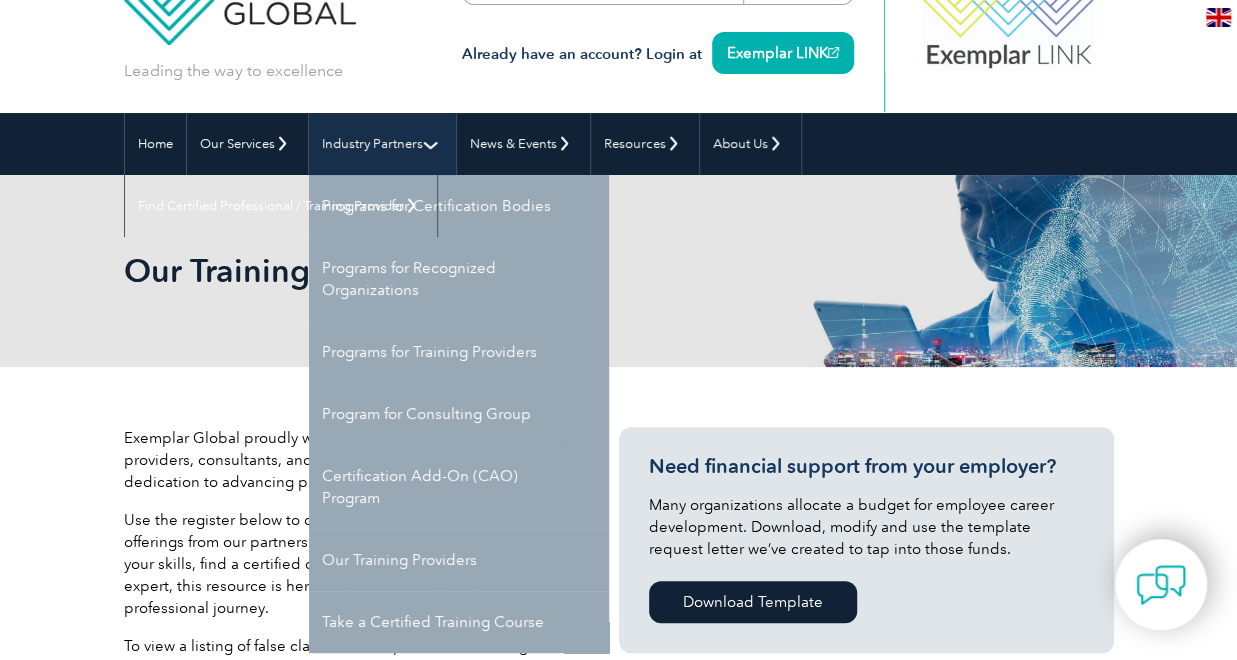 scroll, scrollTop: 100, scrollLeft: 0, axis: vertical 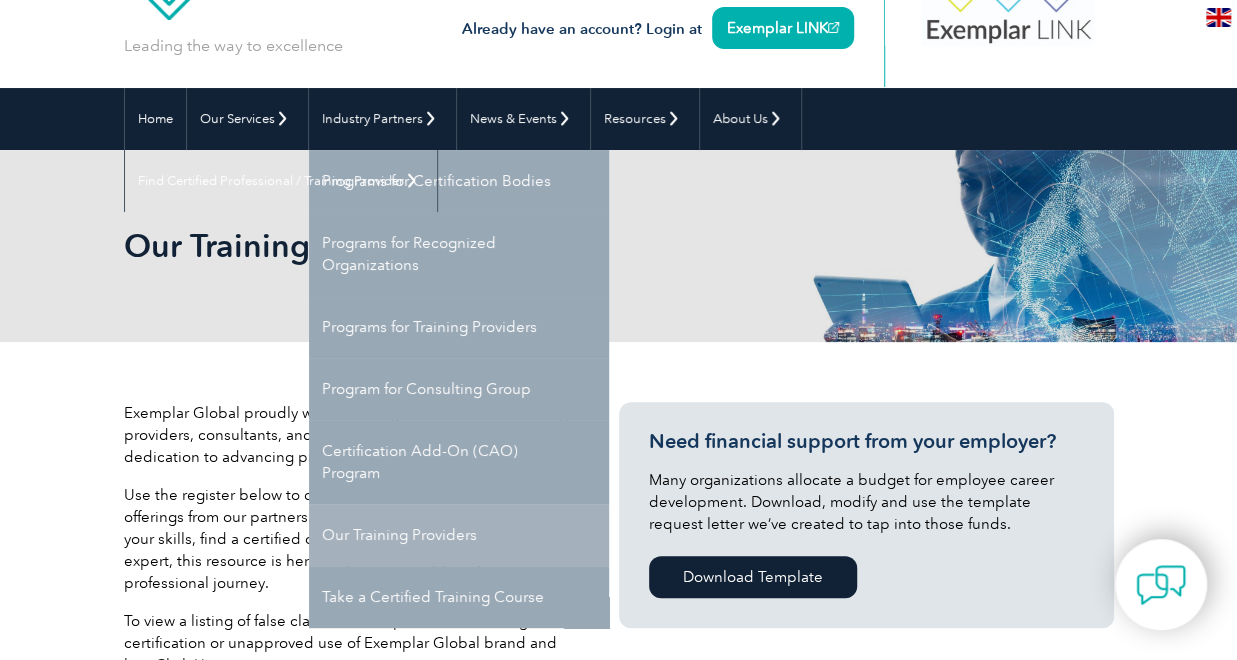 click on "Our Training Providers" at bounding box center (459, 535) 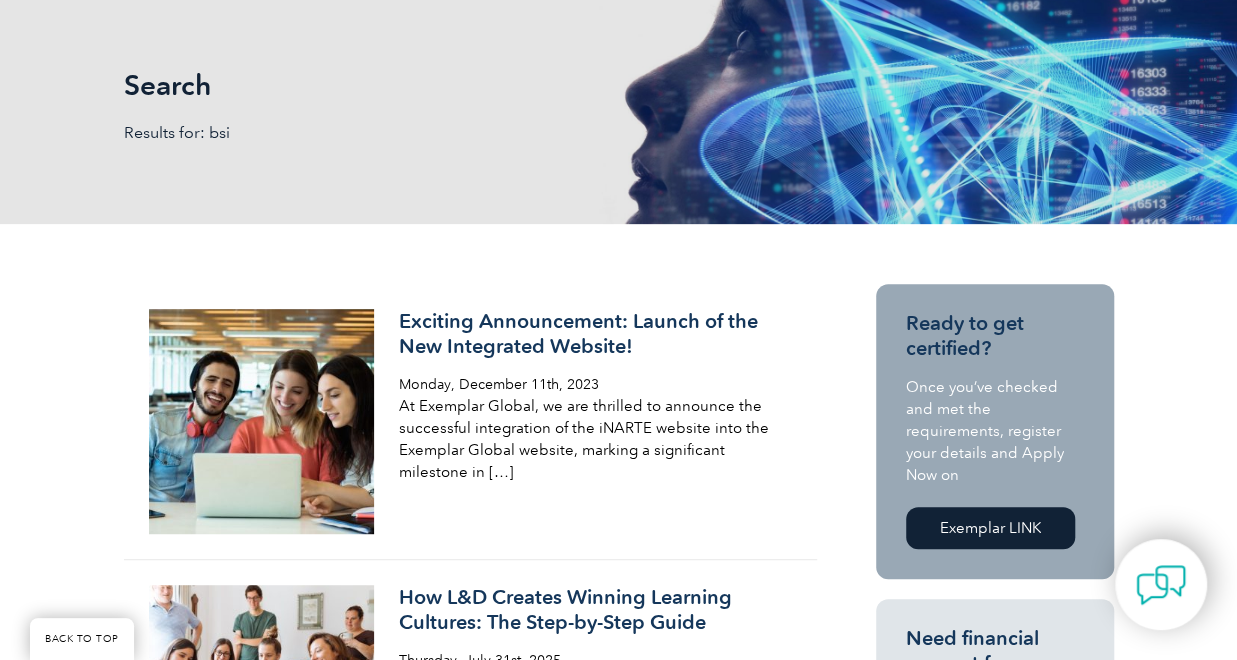 scroll, scrollTop: 0, scrollLeft: 0, axis: both 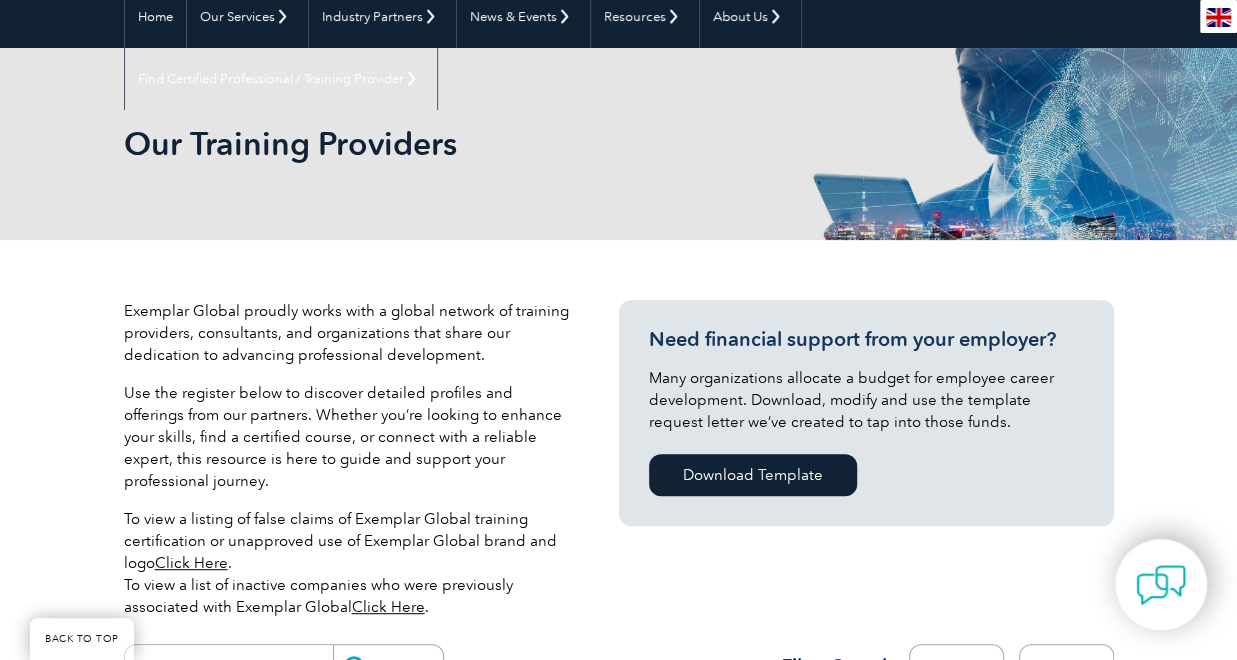 click at bounding box center (234, 669) 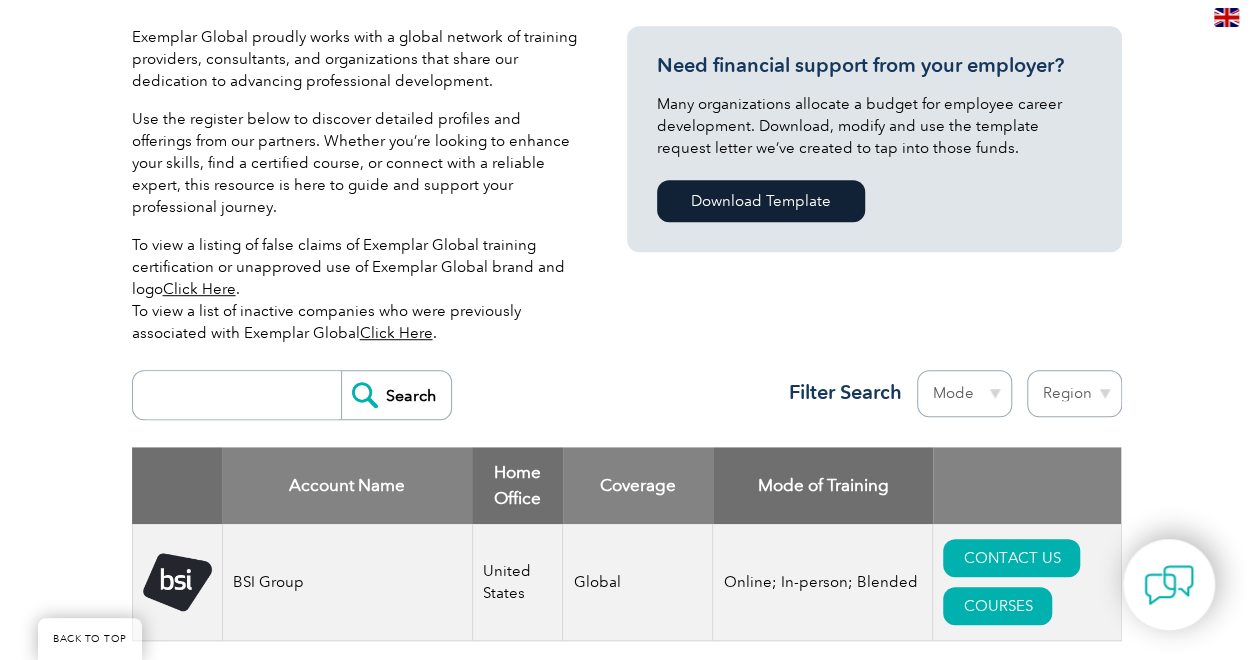 scroll, scrollTop: 478, scrollLeft: 0, axis: vertical 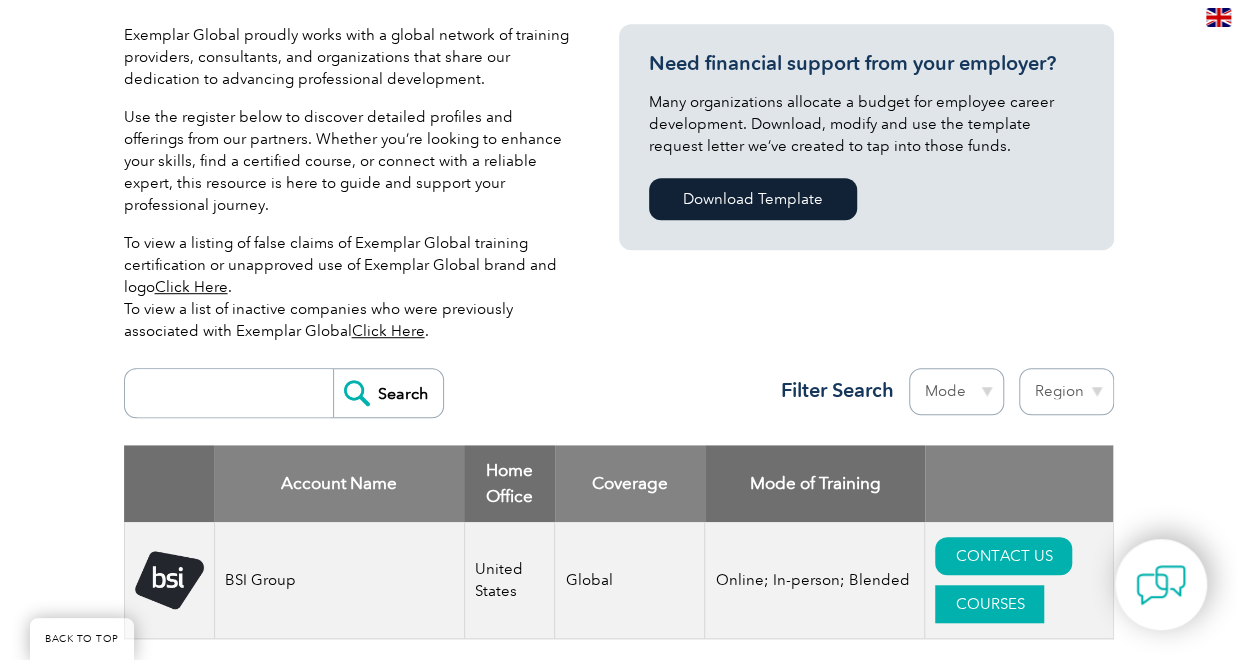 click on "COURSES" at bounding box center [989, 604] 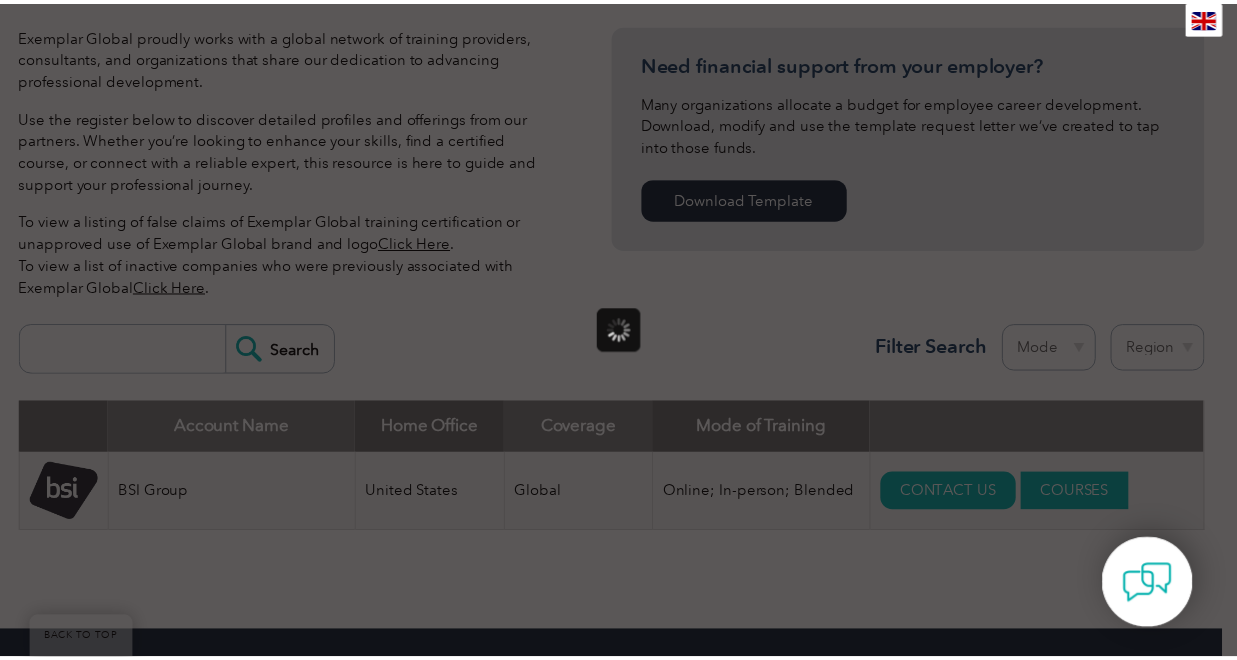 scroll, scrollTop: 0, scrollLeft: 0, axis: both 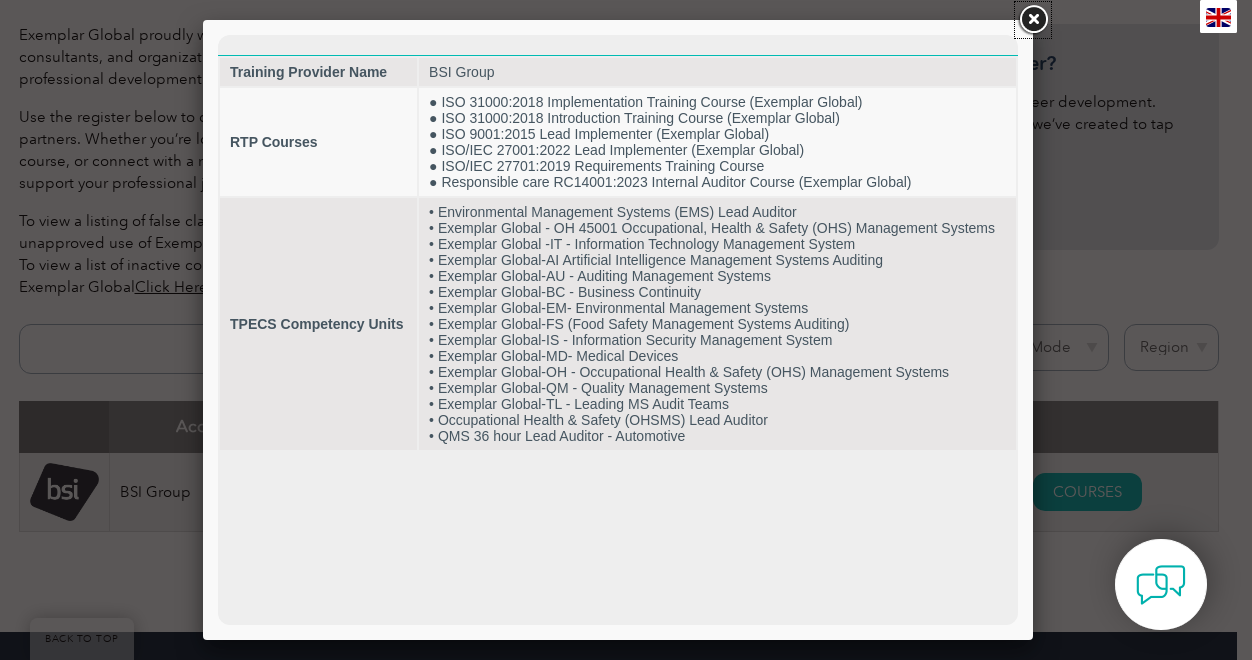 click at bounding box center [1033, 20] 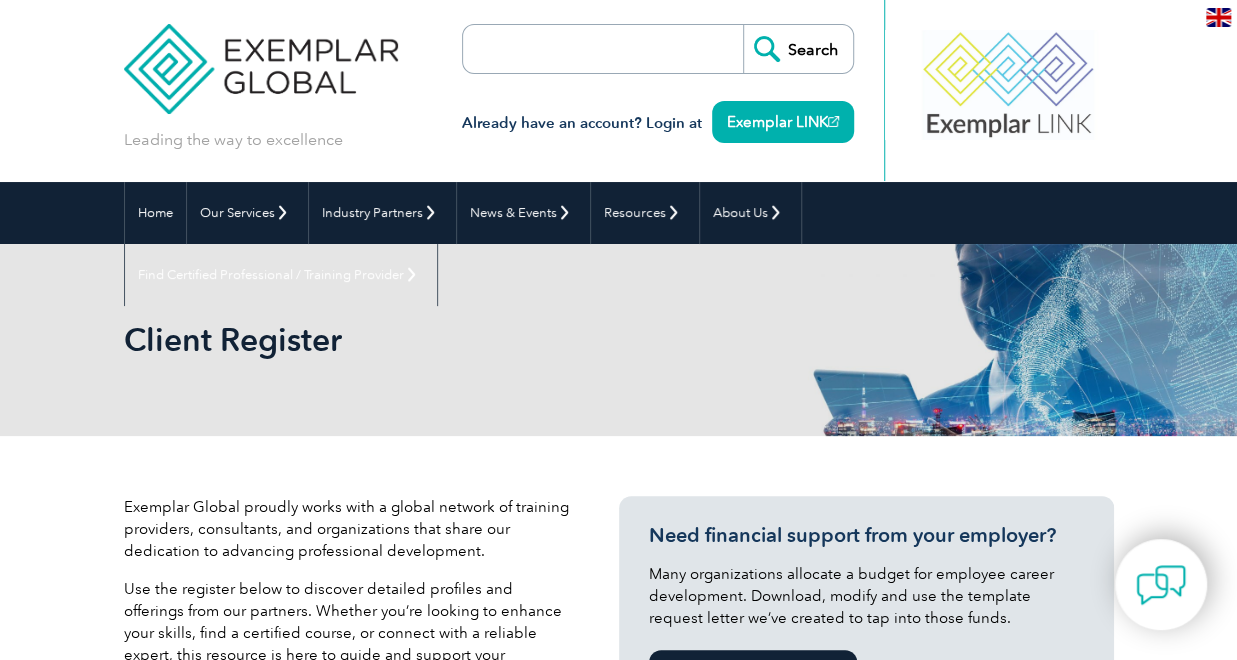 scroll, scrollTop: 0, scrollLeft: 0, axis: both 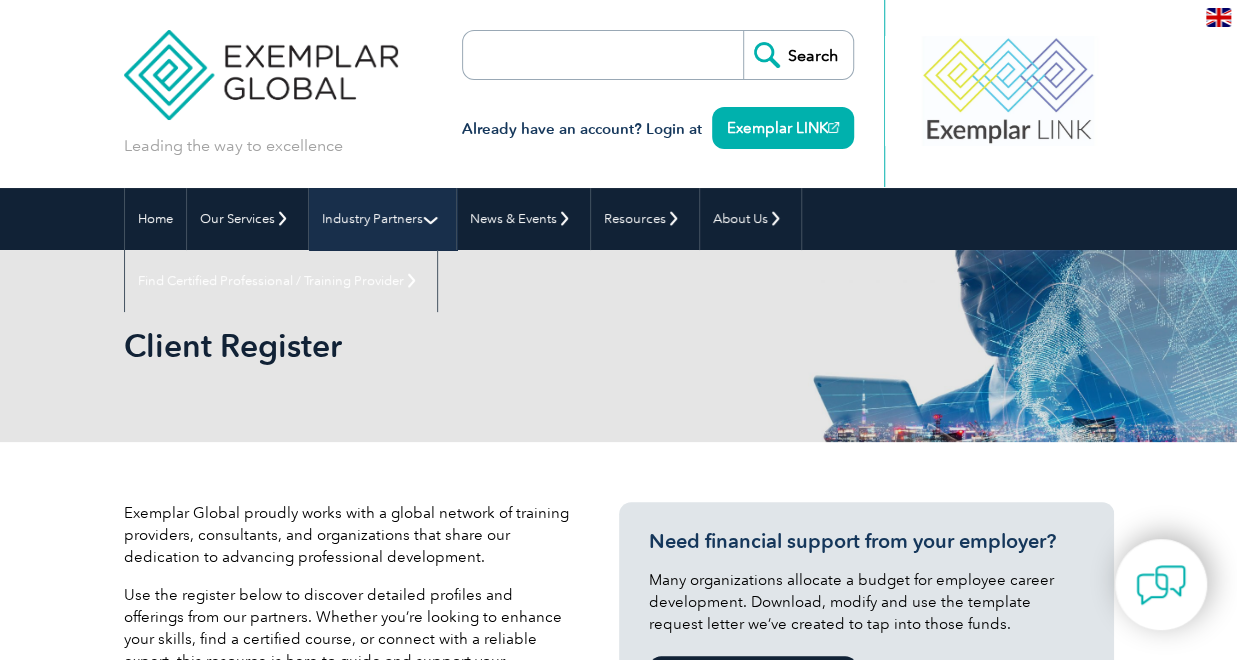 click on "Industry Partners" at bounding box center [382, 219] 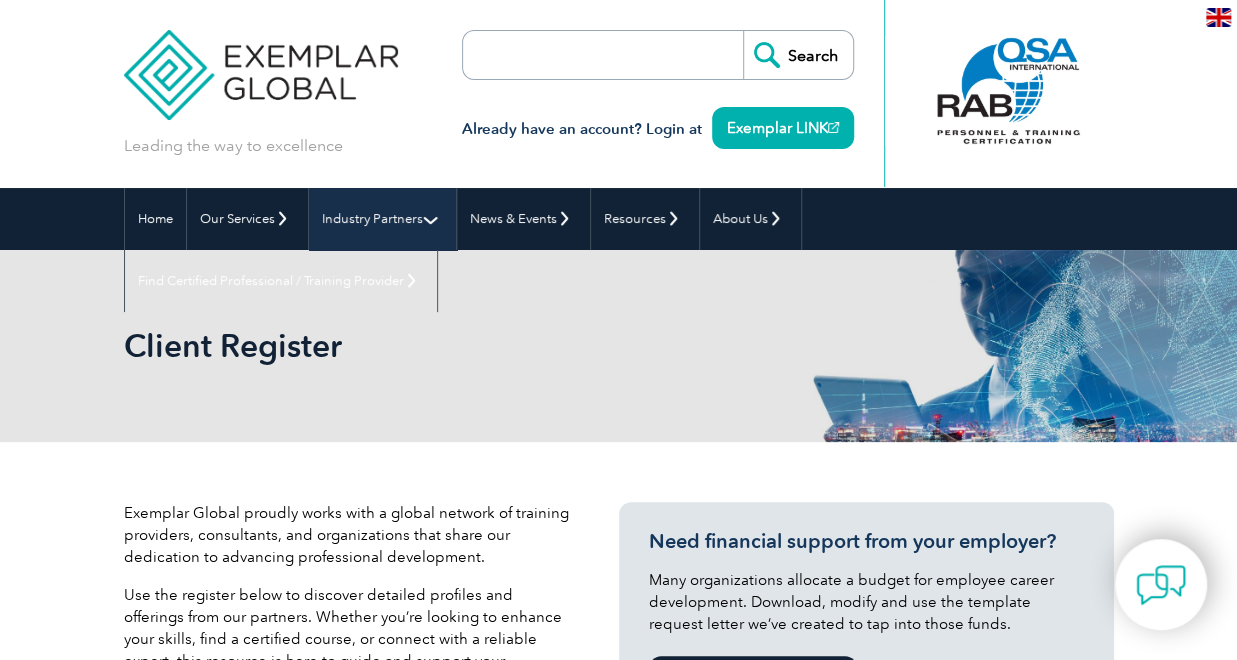 click on "Industry Partners" at bounding box center [382, 219] 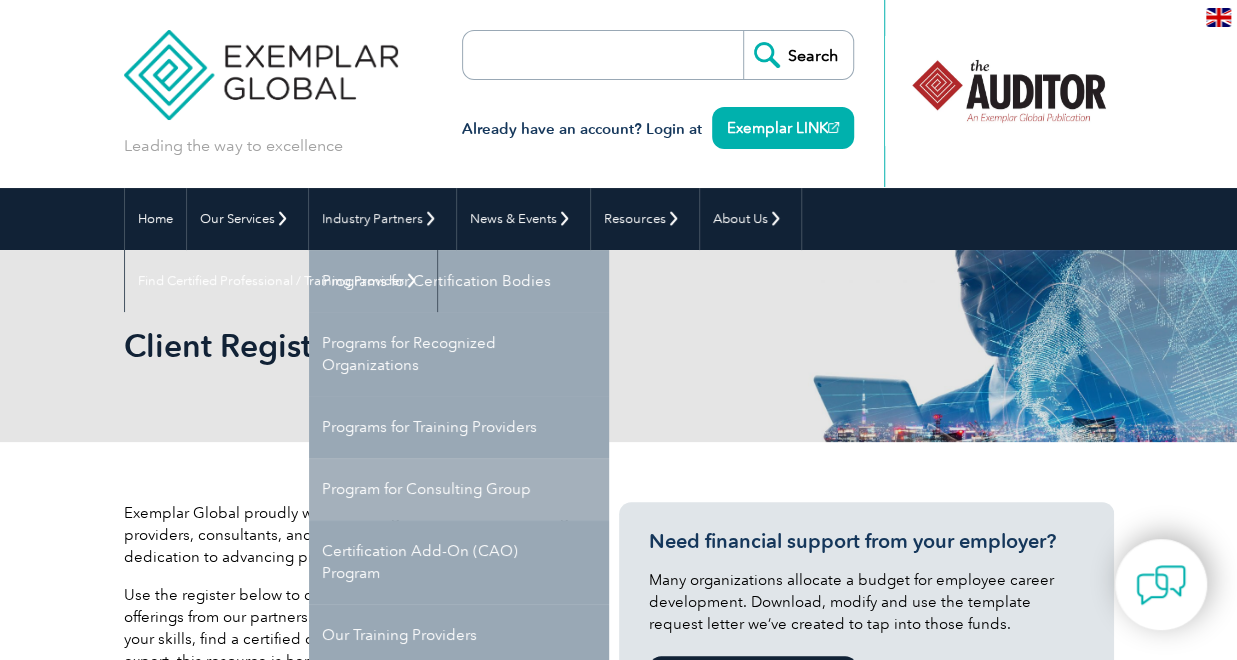 drag, startPoint x: 744, startPoint y: 499, endPoint x: 308, endPoint y: 492, distance: 436.05618 